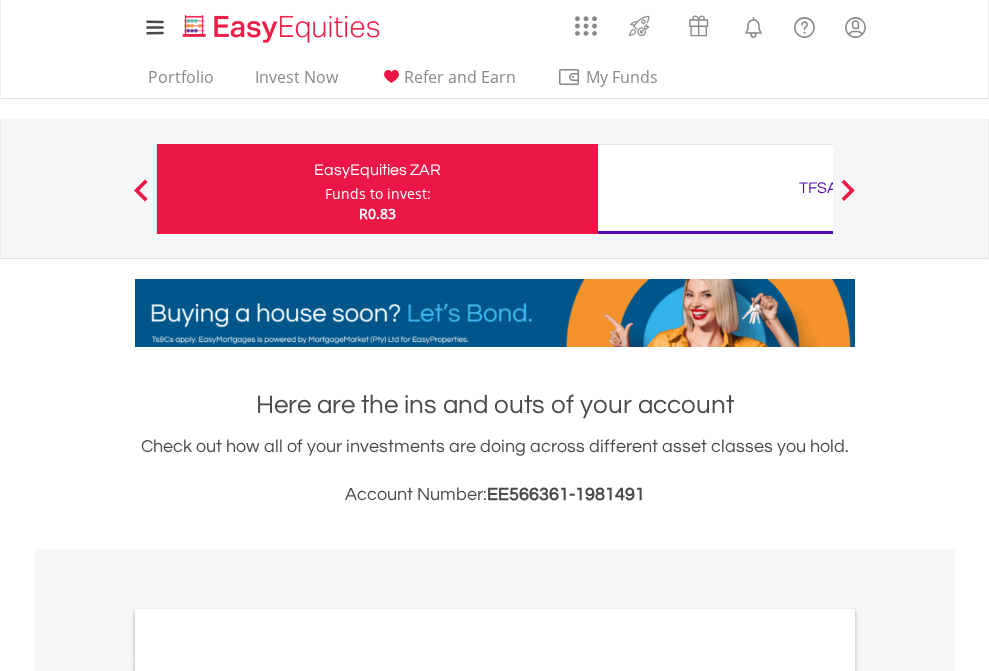 scroll, scrollTop: 0, scrollLeft: 0, axis: both 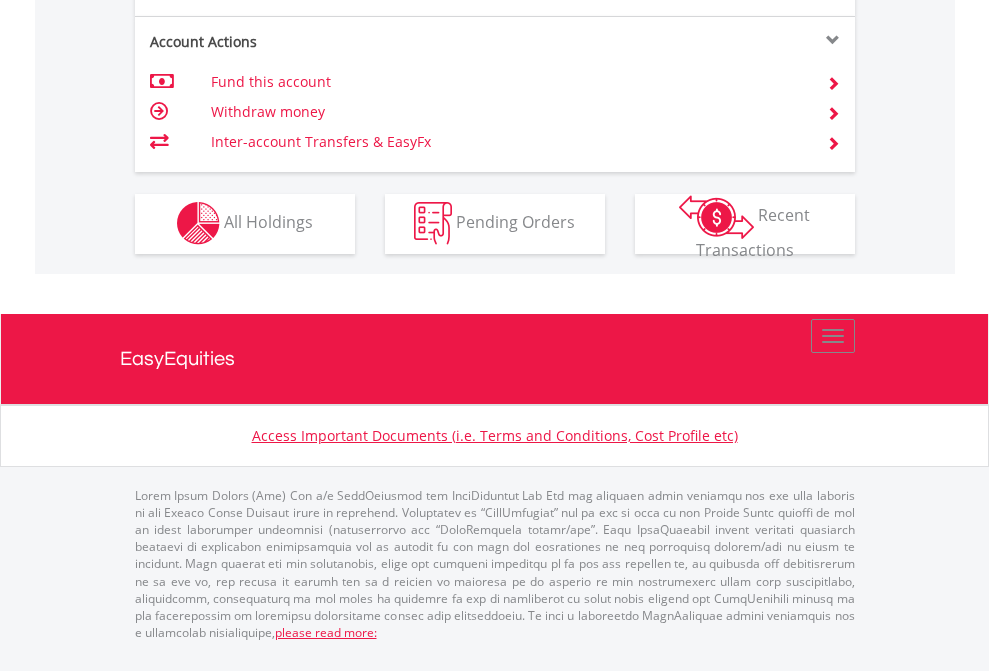click on "Investment types" at bounding box center [706, -353] 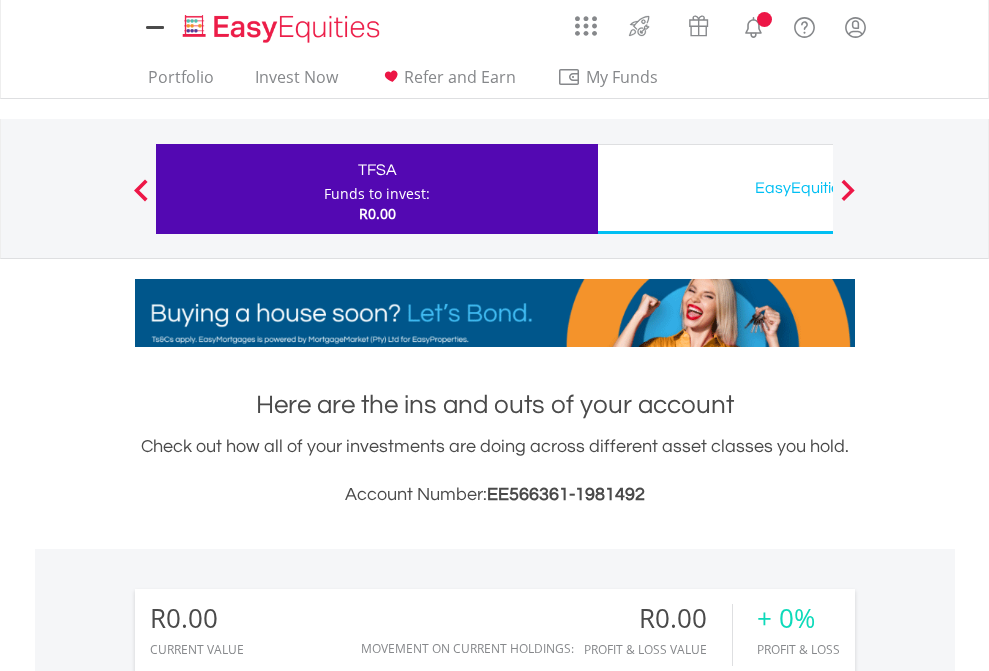 scroll, scrollTop: 0, scrollLeft: 0, axis: both 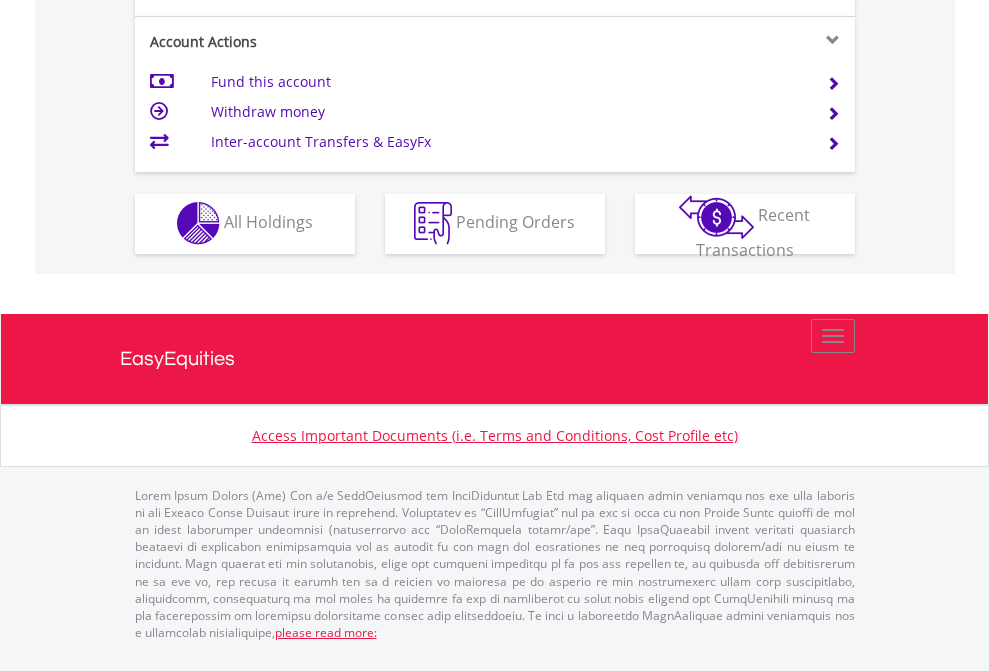 click on "Investment types" at bounding box center [706, -353] 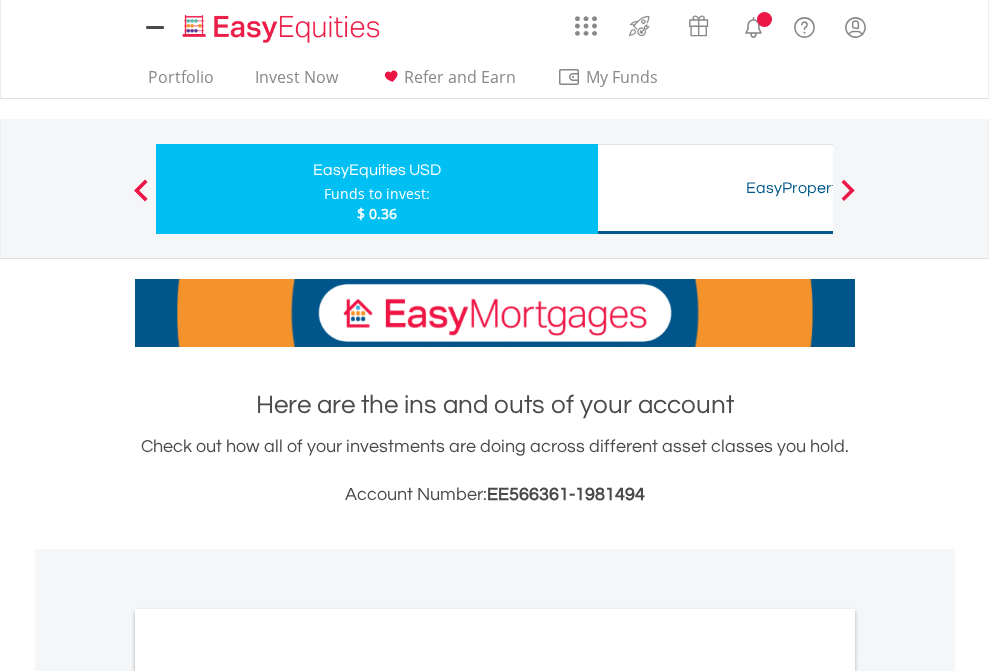 scroll, scrollTop: 0, scrollLeft: 0, axis: both 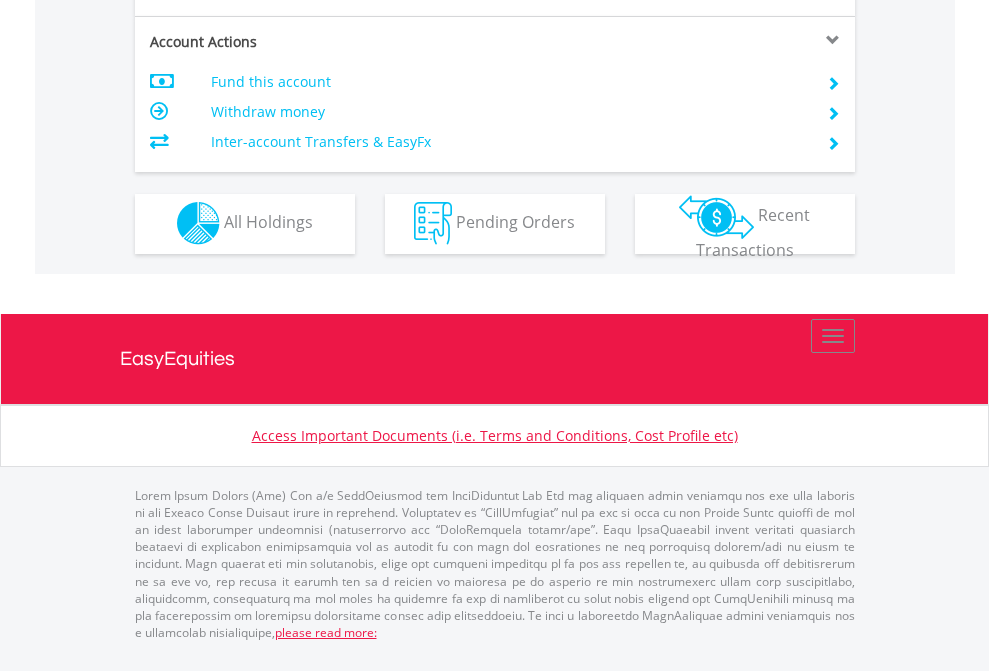 click on "Investment types" at bounding box center [706, -353] 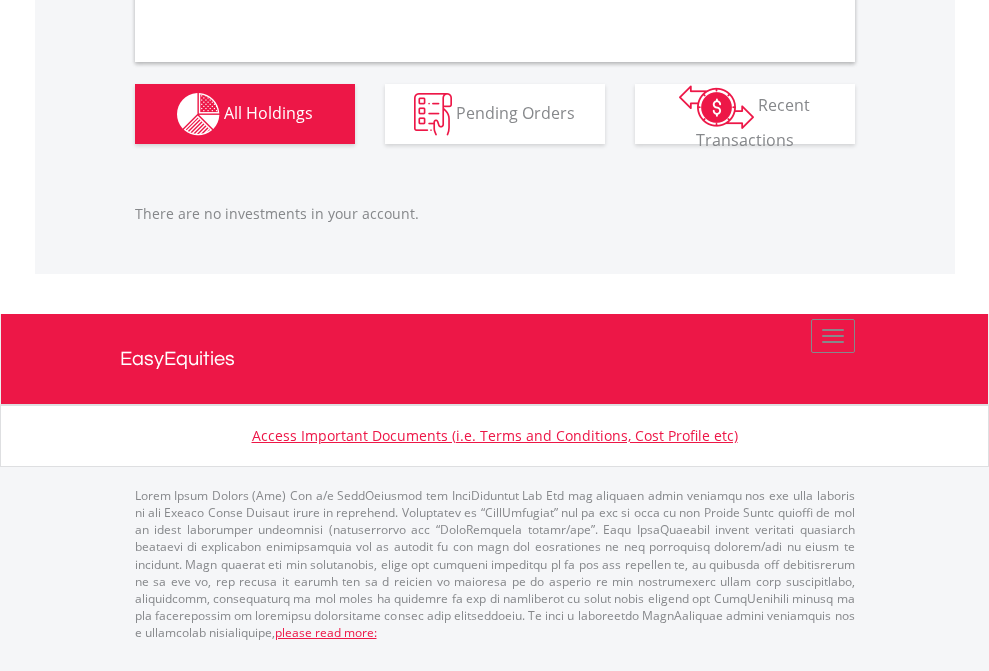 scroll, scrollTop: 1980, scrollLeft: 0, axis: vertical 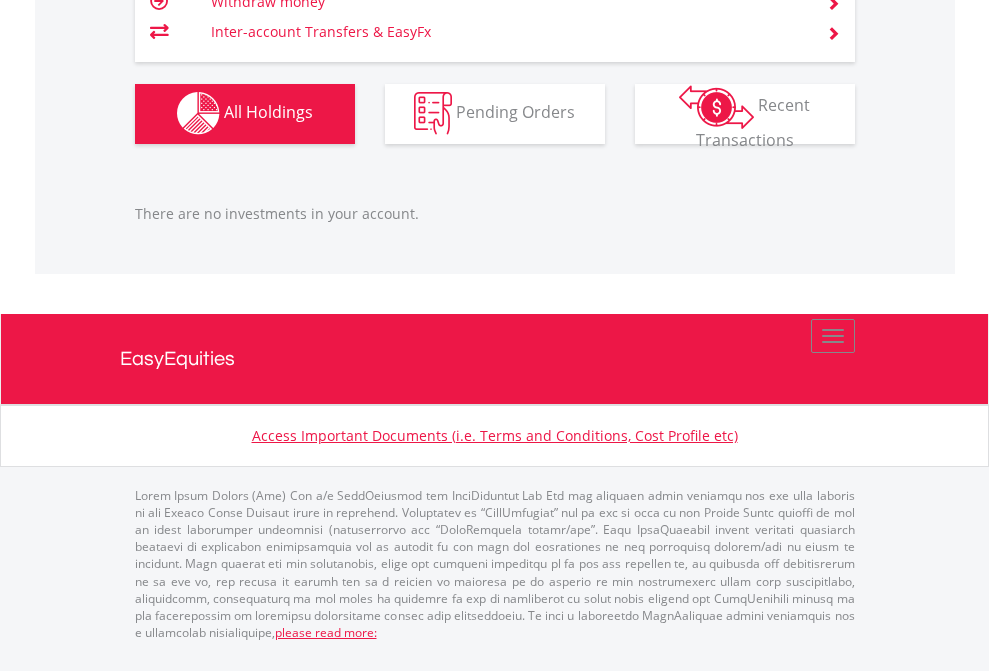 click on "TFSA" at bounding box center [818, -1142] 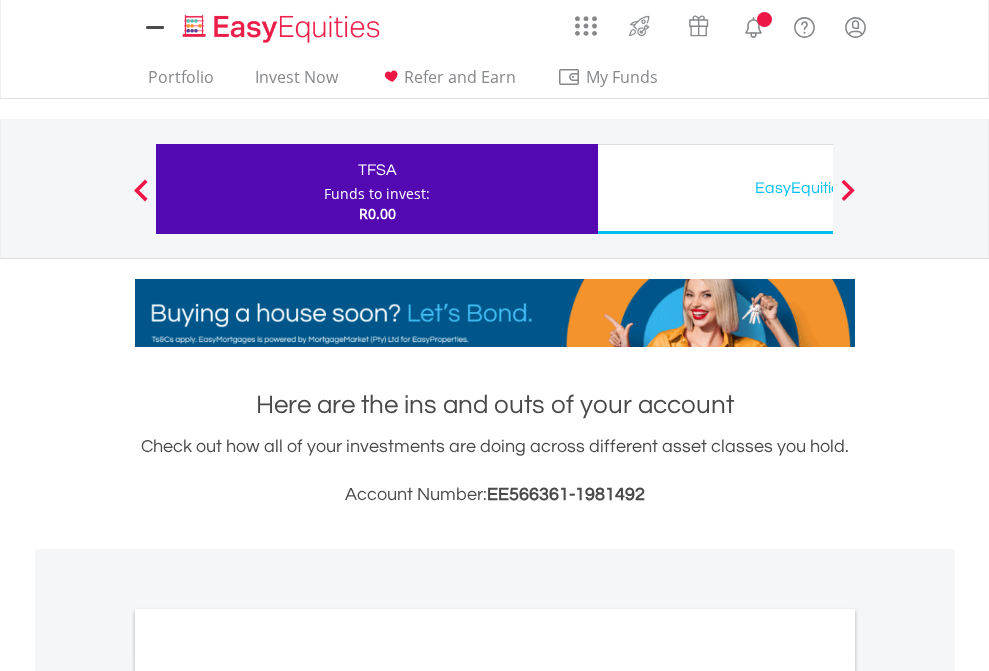 scroll, scrollTop: 0, scrollLeft: 0, axis: both 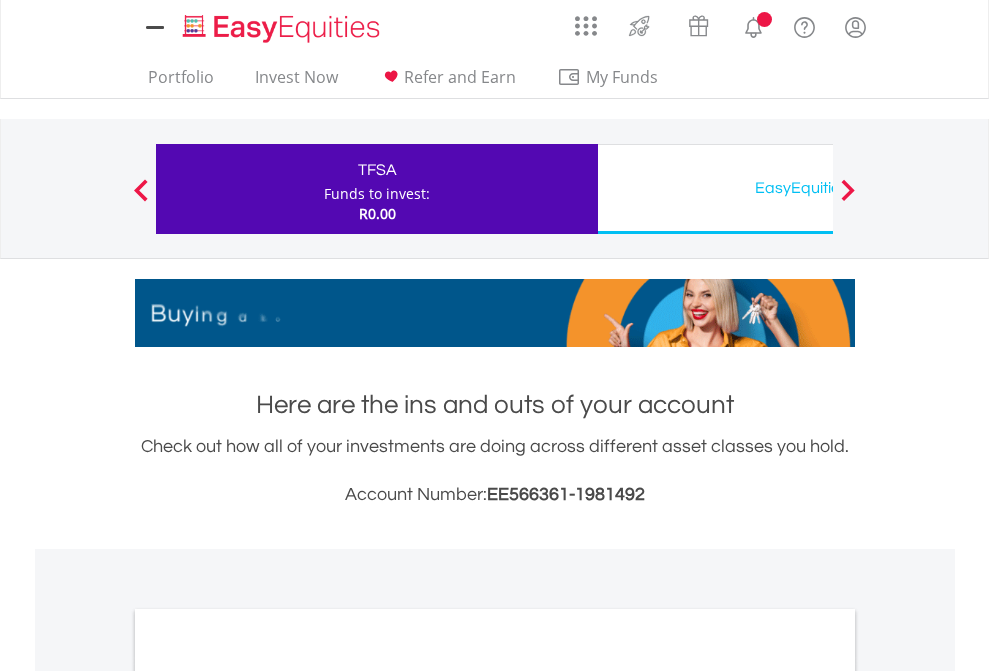 click on "All Holdings" at bounding box center [268, 1096] 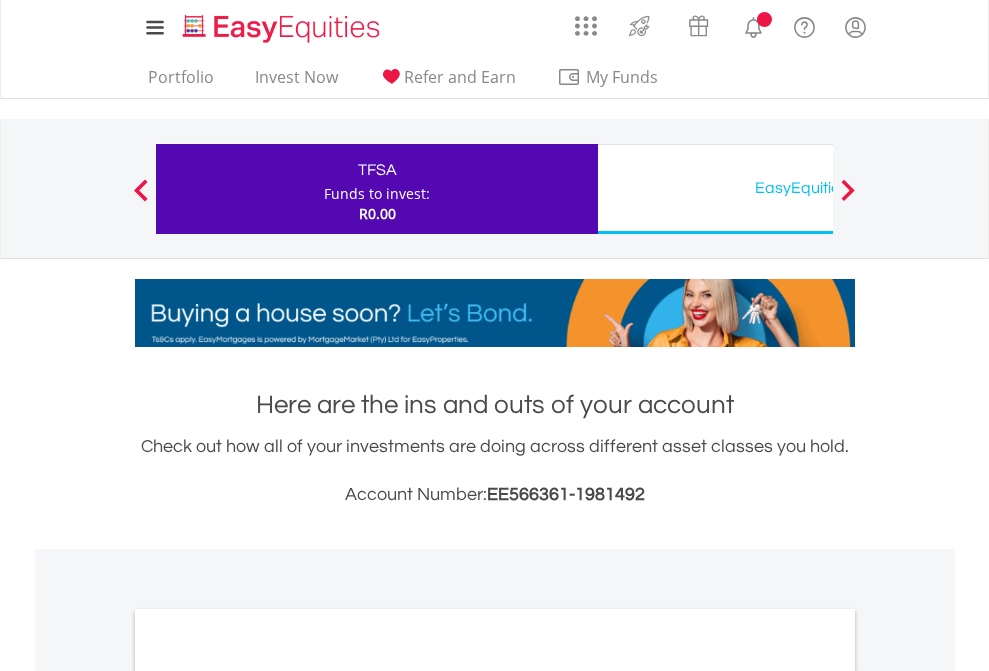 scroll, scrollTop: 1202, scrollLeft: 0, axis: vertical 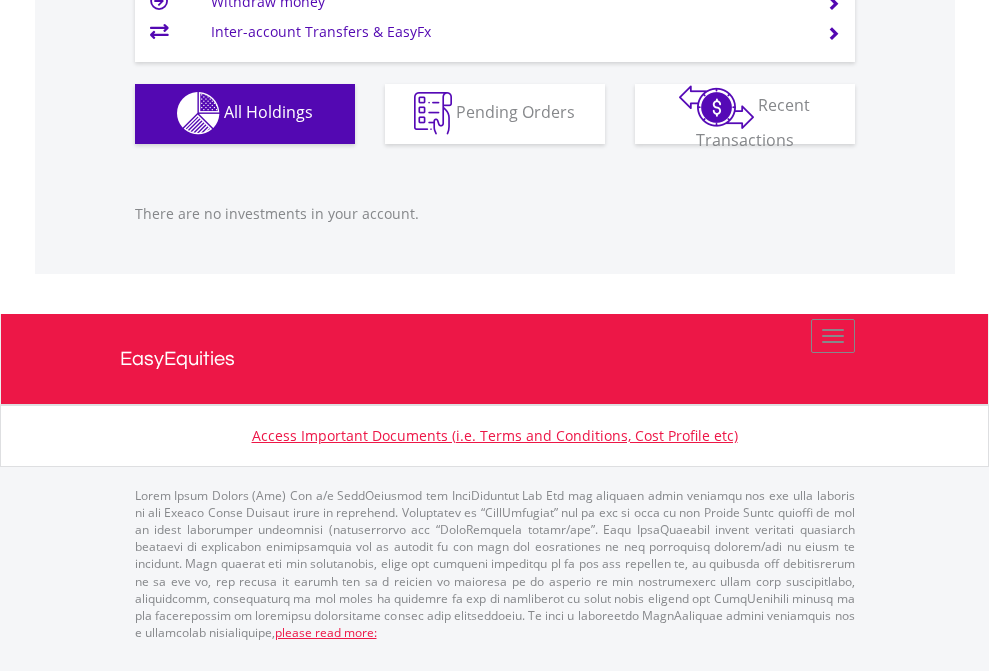 click on "EasyEquities USD" at bounding box center [818, -1142] 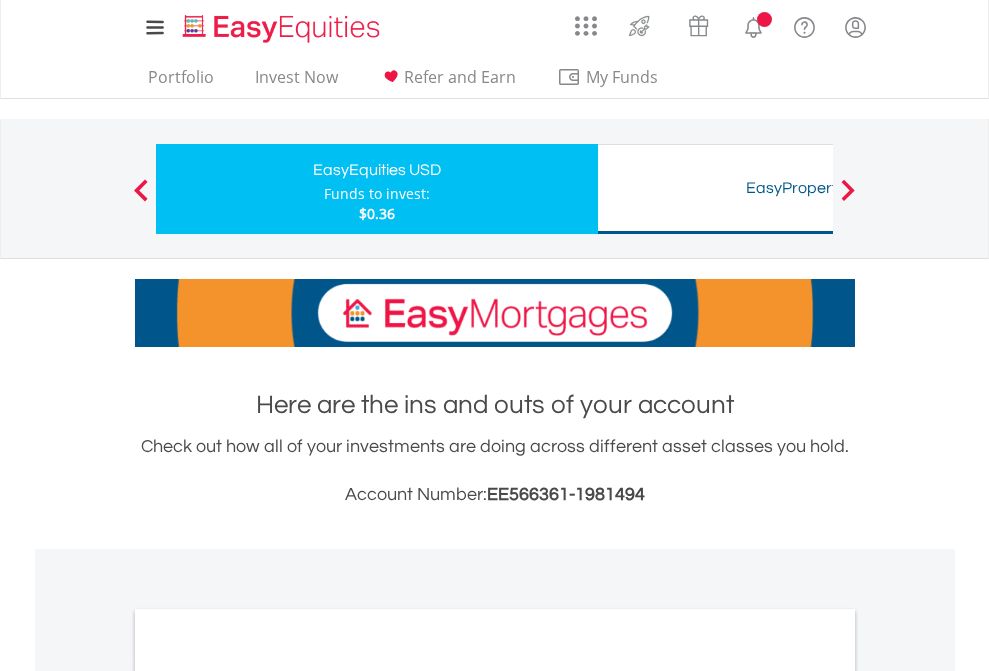 scroll, scrollTop: 0, scrollLeft: 0, axis: both 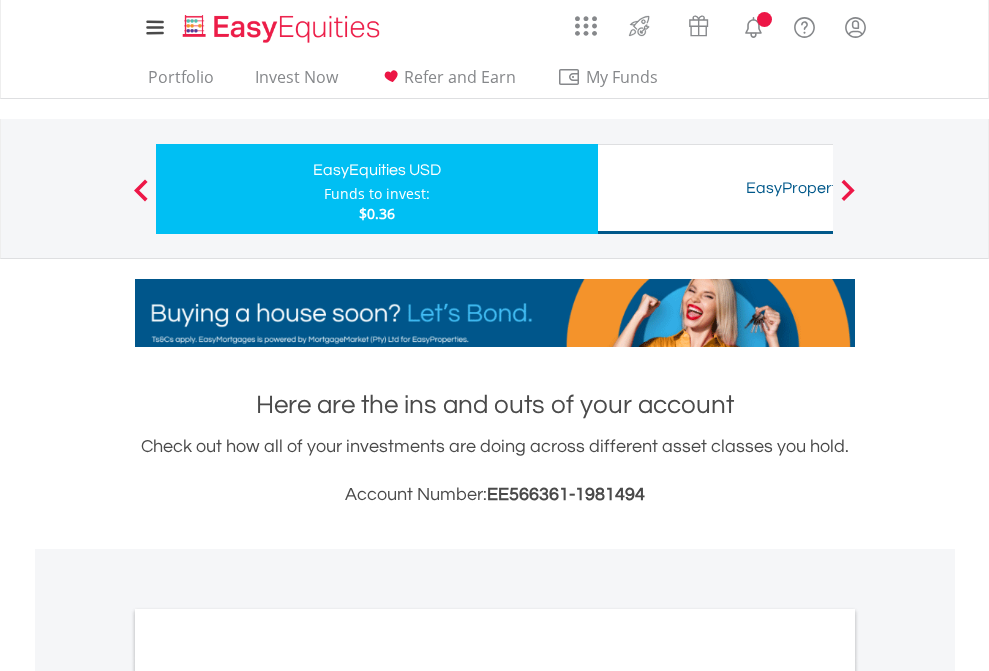 click on "All Holdings" at bounding box center [268, 1096] 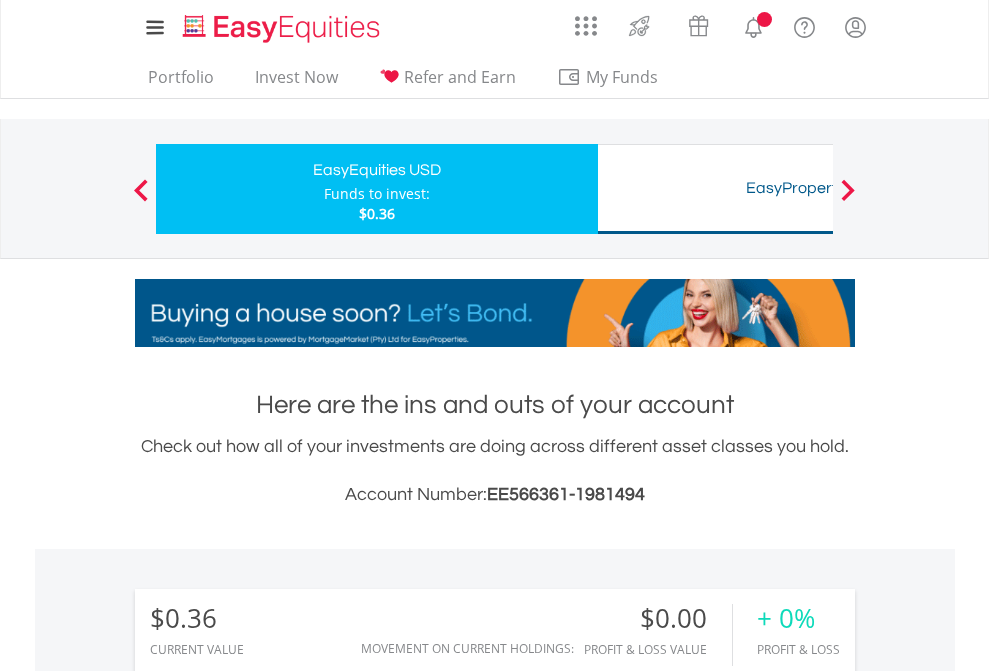 scroll, scrollTop: 1202, scrollLeft: 0, axis: vertical 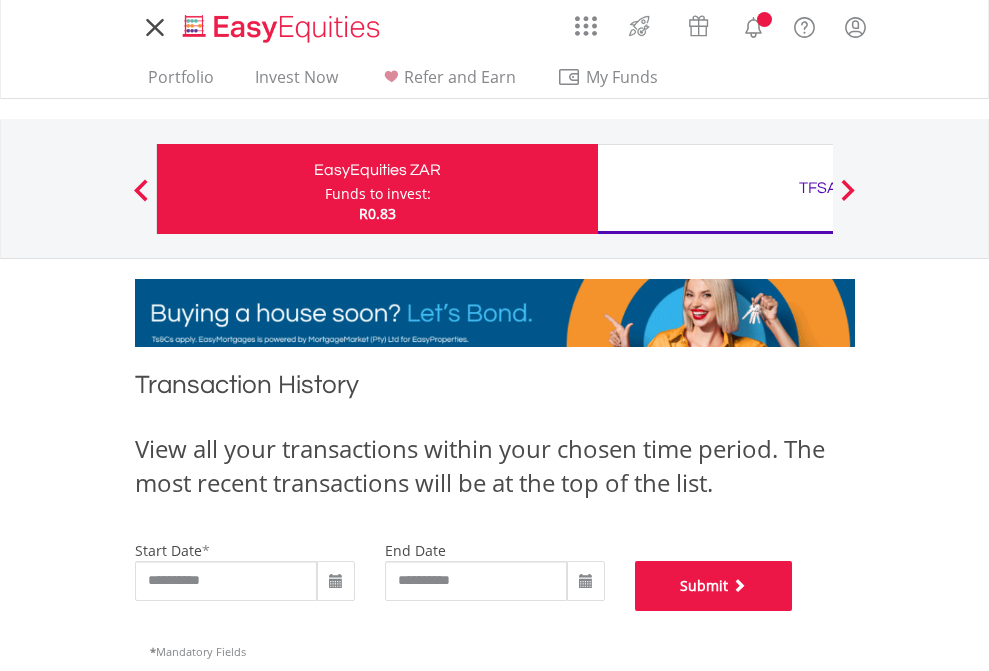 click on "Submit" at bounding box center [714, 586] 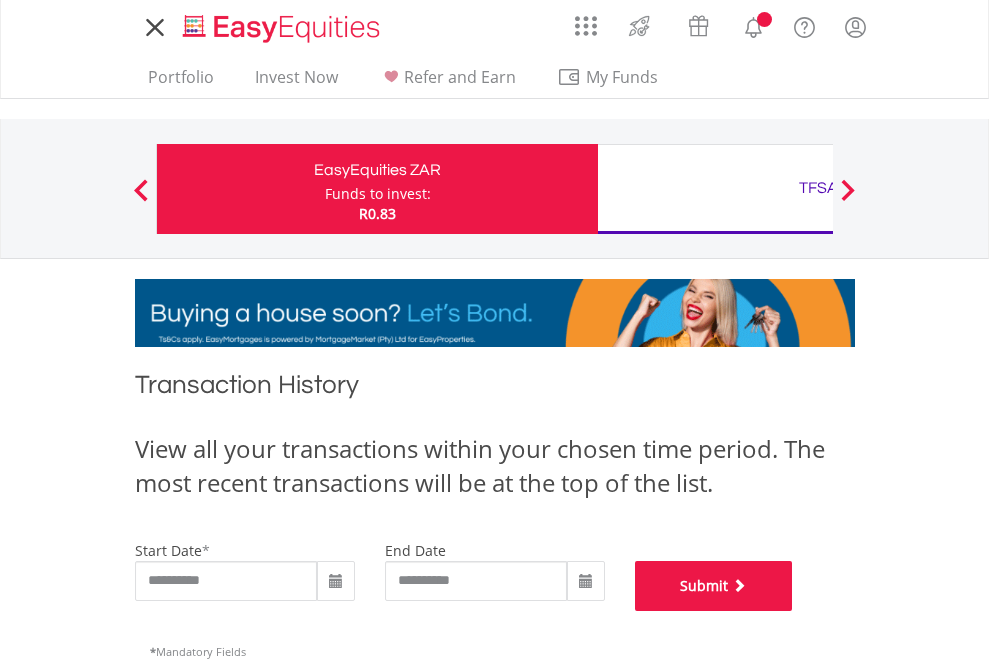 scroll, scrollTop: 811, scrollLeft: 0, axis: vertical 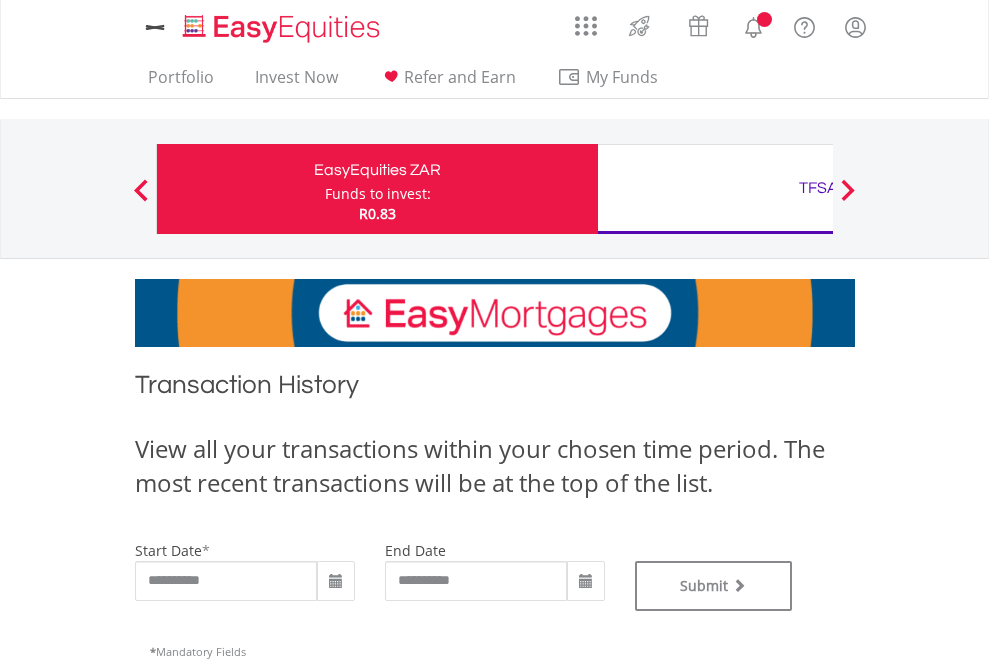 click on "TFSA" at bounding box center (818, 188) 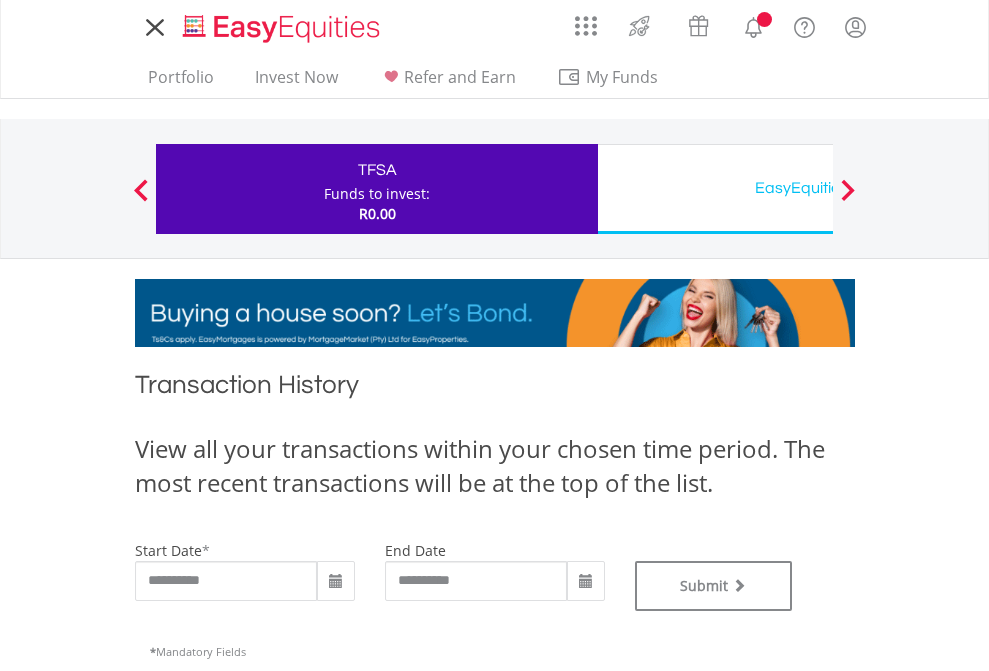 scroll, scrollTop: 0, scrollLeft: 0, axis: both 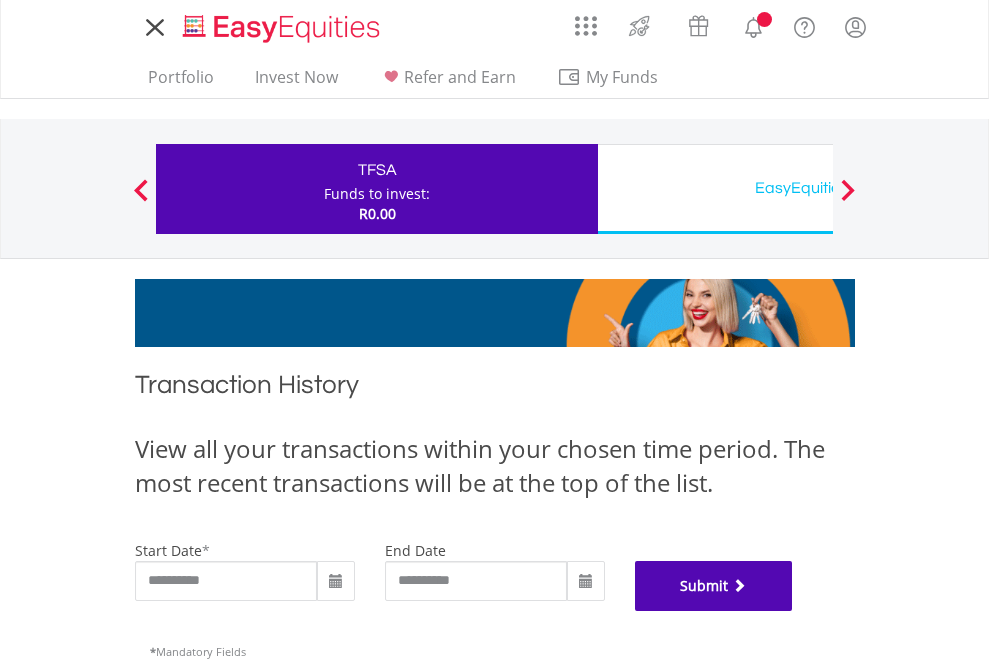 click on "Submit" at bounding box center (714, 586) 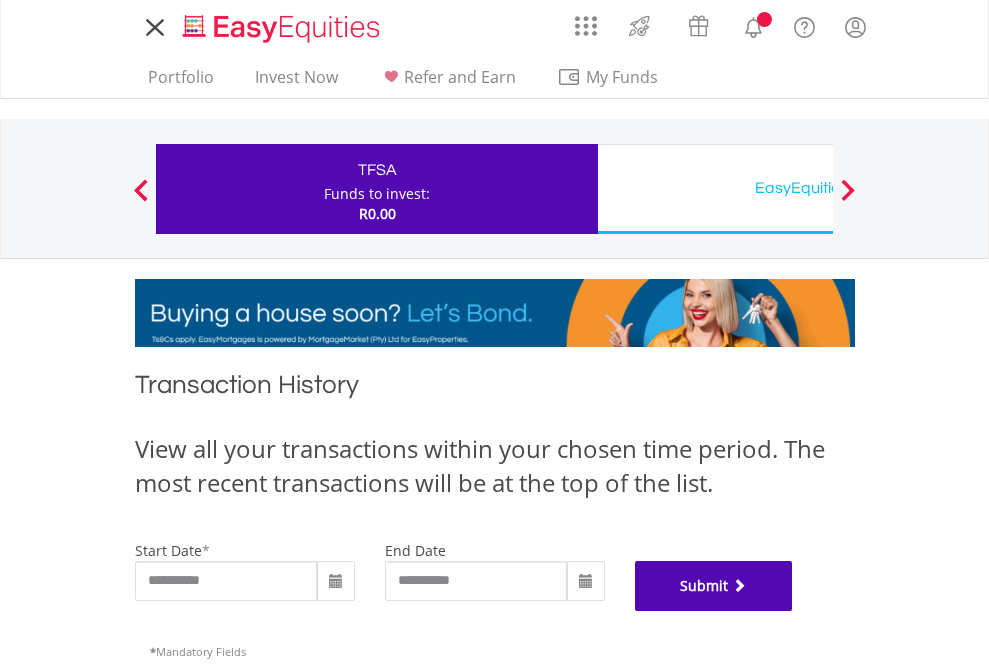 scroll, scrollTop: 811, scrollLeft: 0, axis: vertical 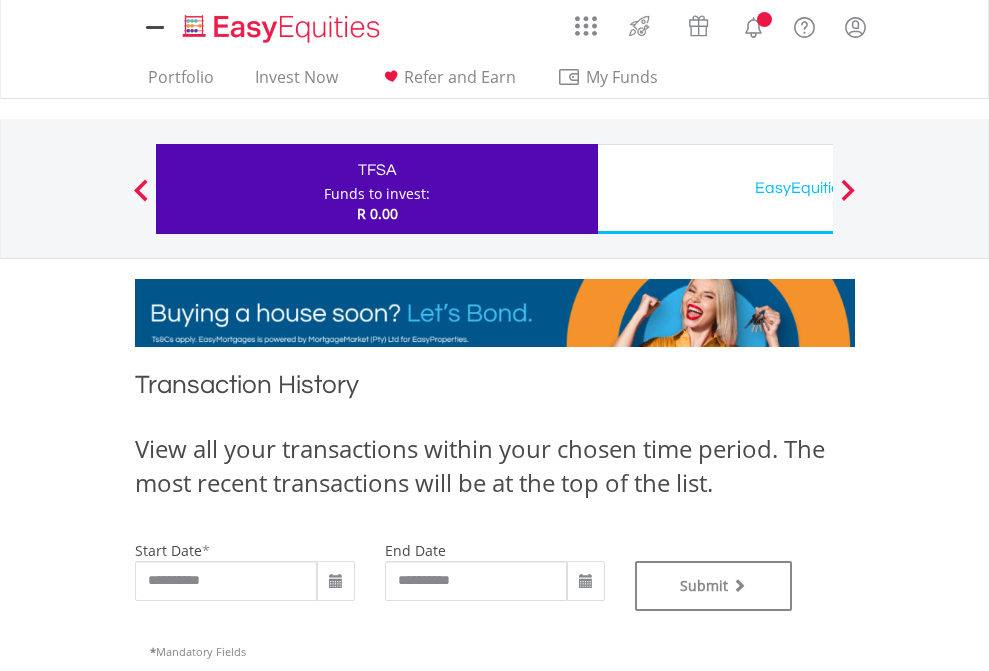 click on "EasyEquities USD" at bounding box center [818, 188] 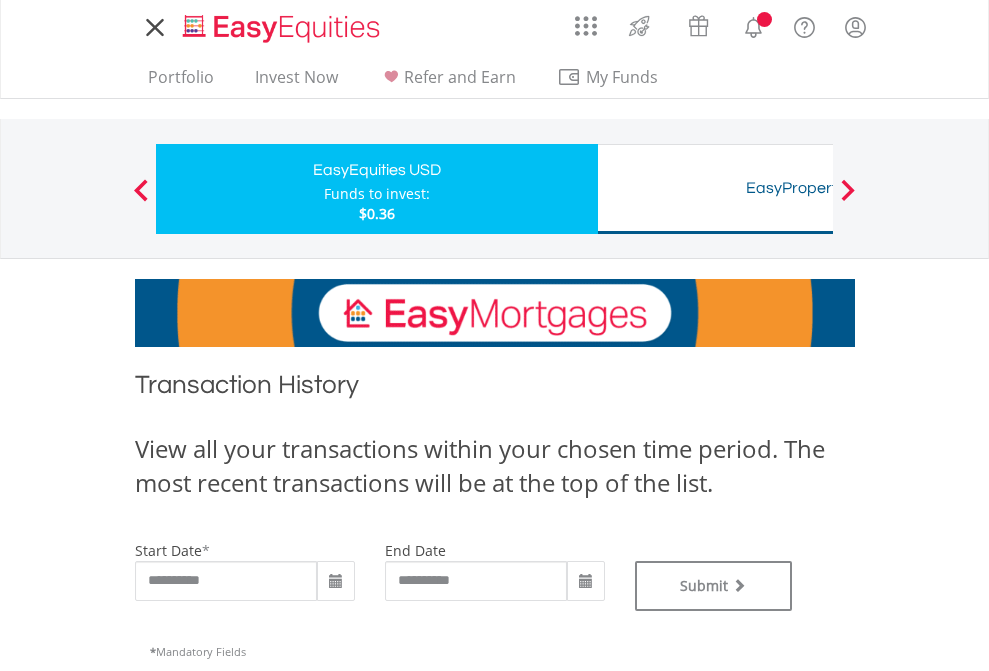 scroll, scrollTop: 0, scrollLeft: 0, axis: both 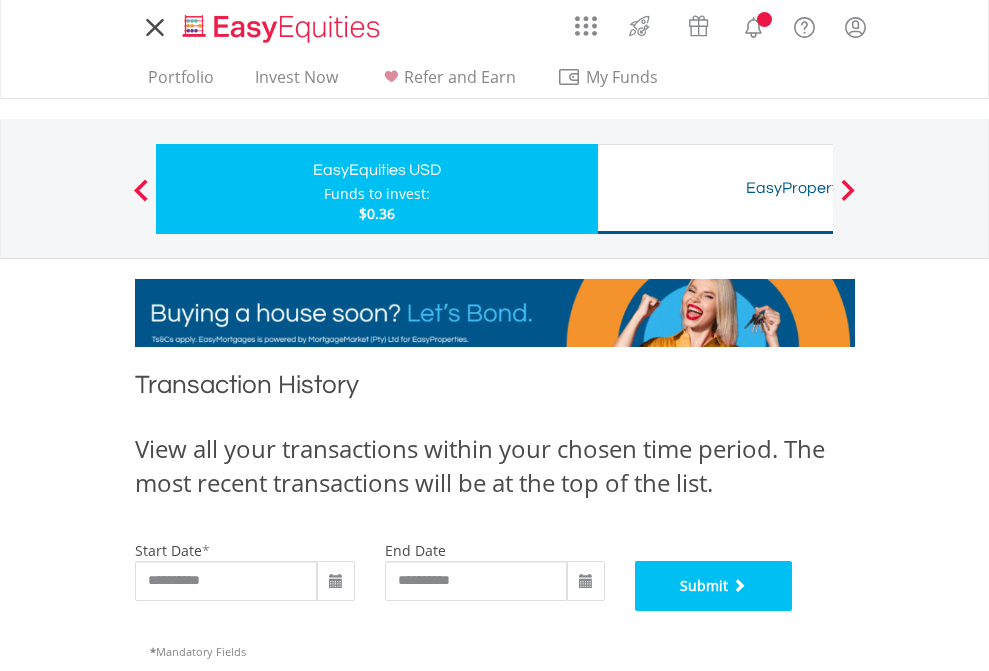 click on "Submit" at bounding box center (714, 586) 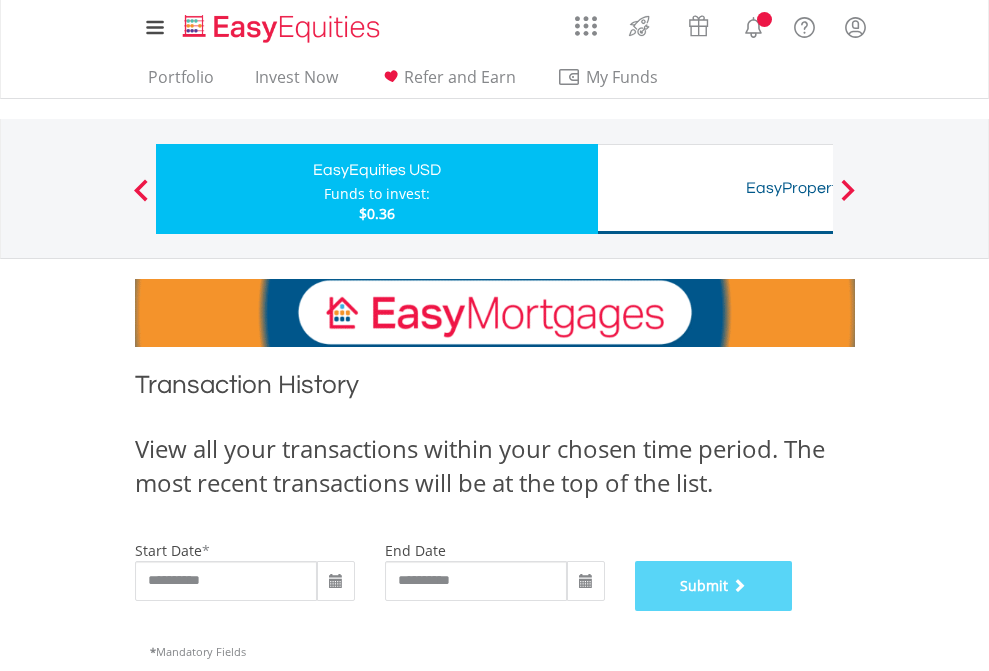 scroll, scrollTop: 811, scrollLeft: 0, axis: vertical 